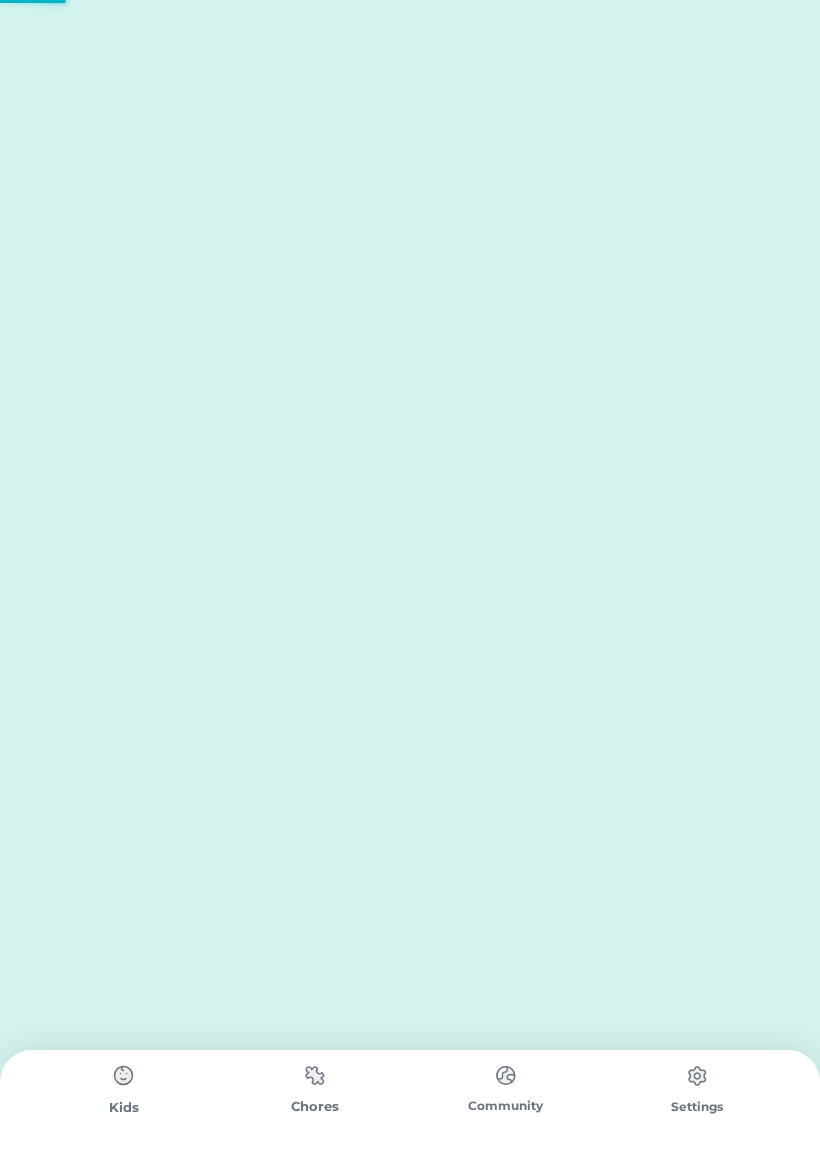 scroll, scrollTop: 0, scrollLeft: 0, axis: both 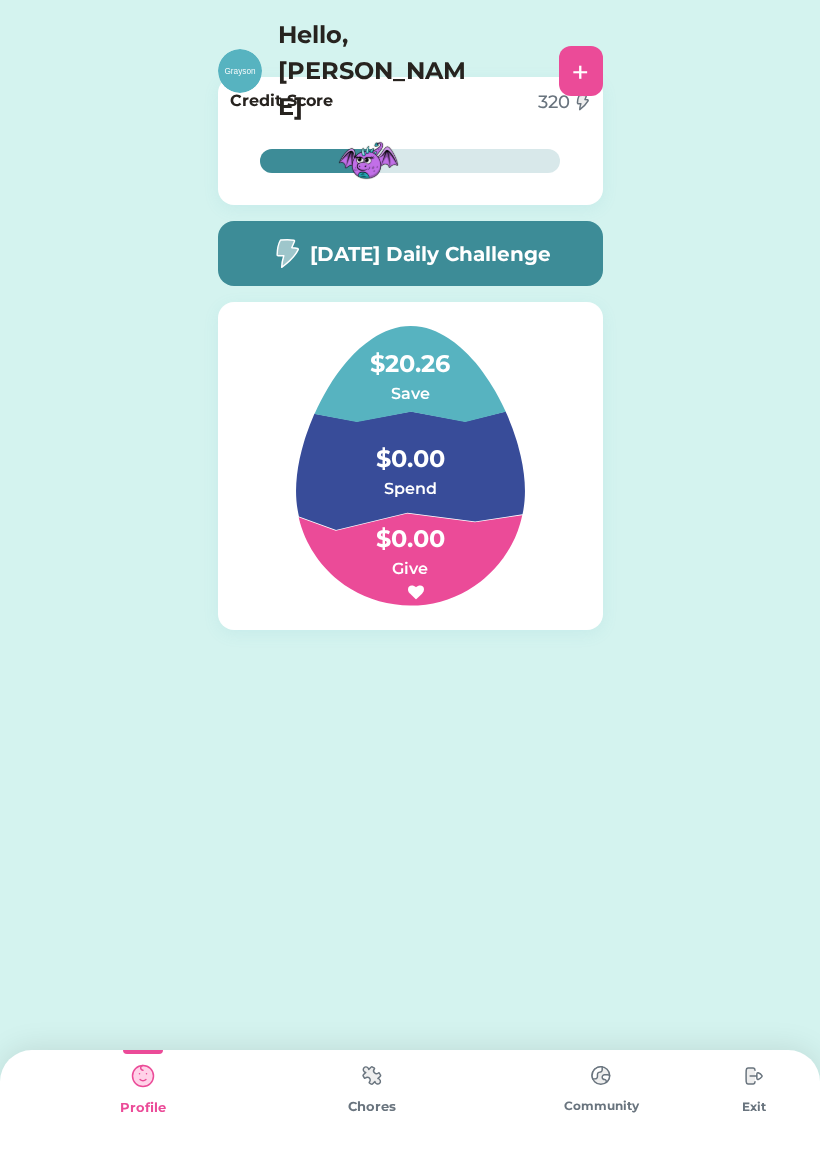click at bounding box center (372, 1075) 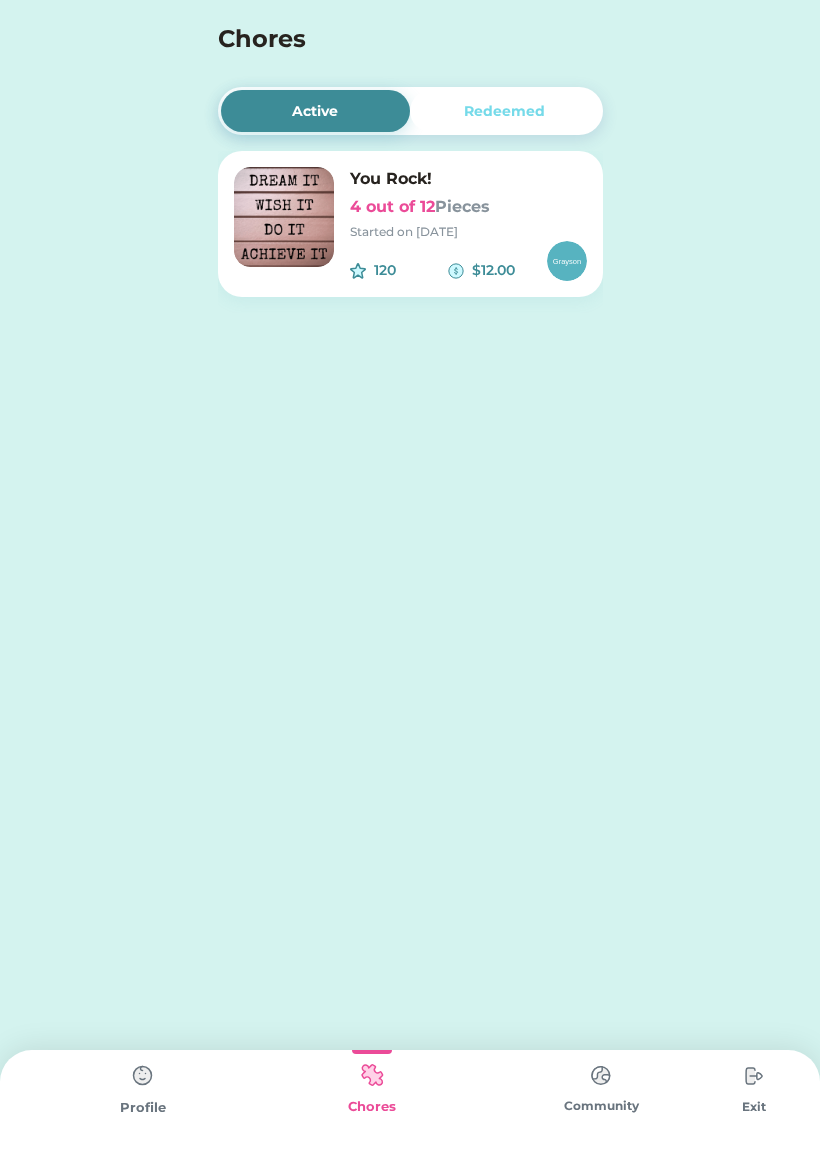 click on "Active Redeemed You Rock! 4 out of 12  Pieces  Started on [DATE] 120 $12.00" at bounding box center (410, 216) 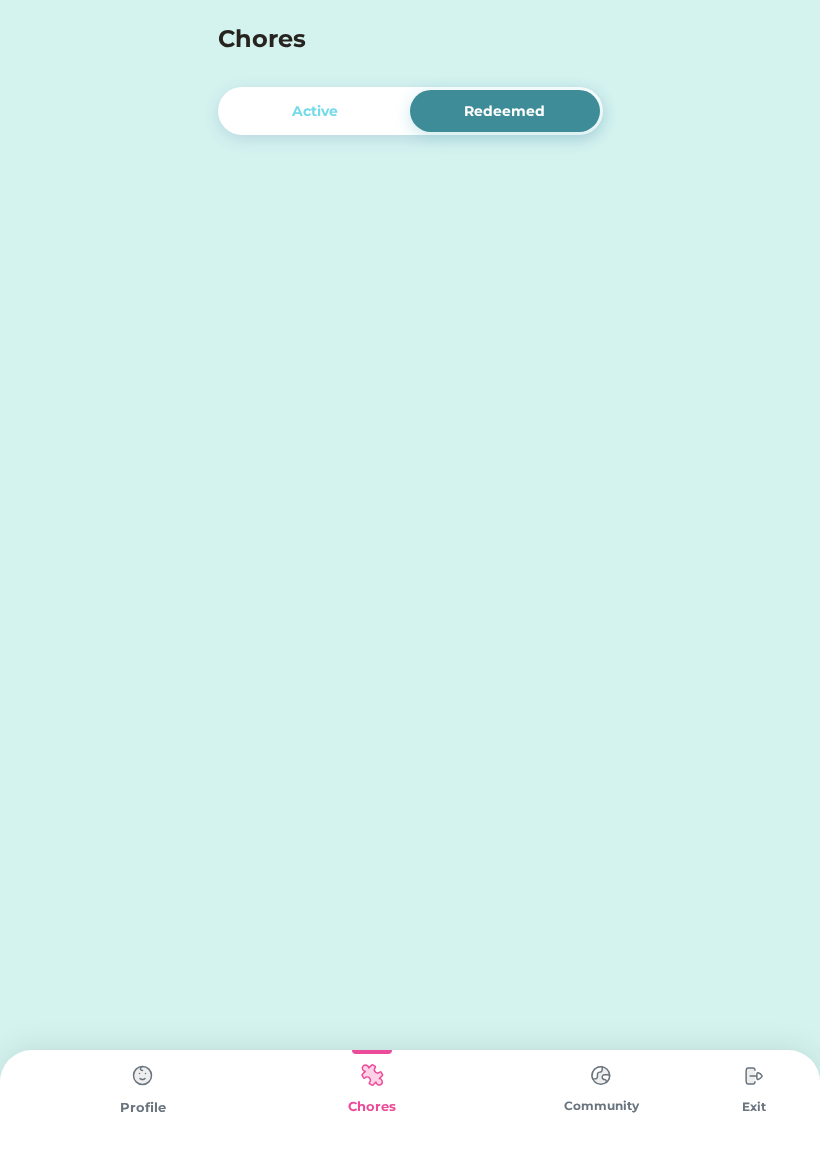 click at bounding box center [143, 1076] 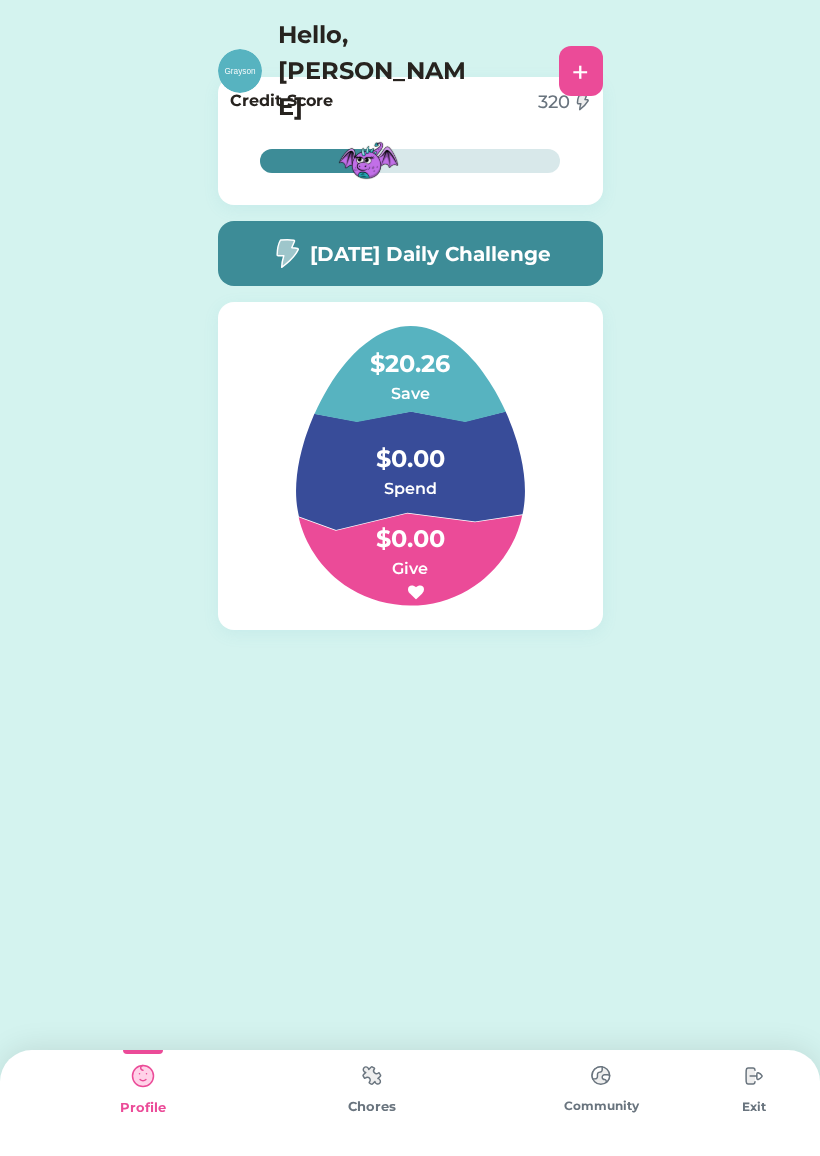 click 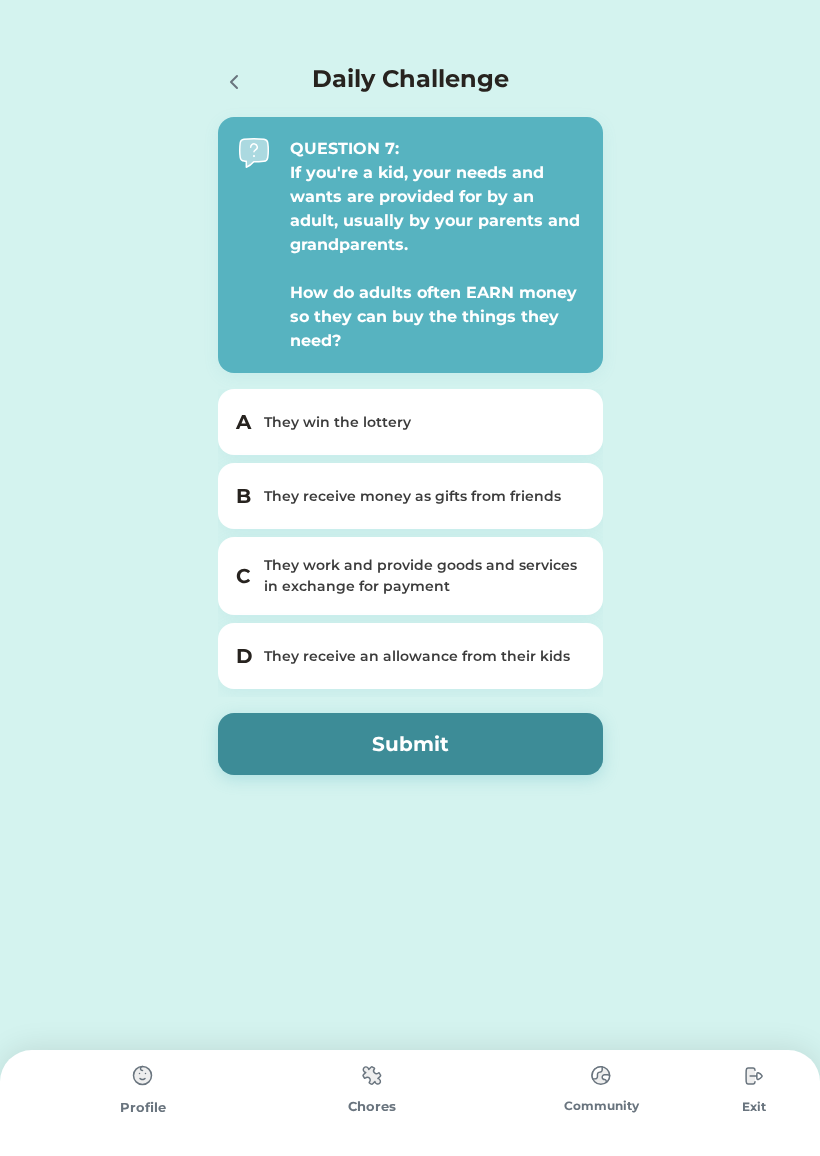 click at bounding box center (233, 81) 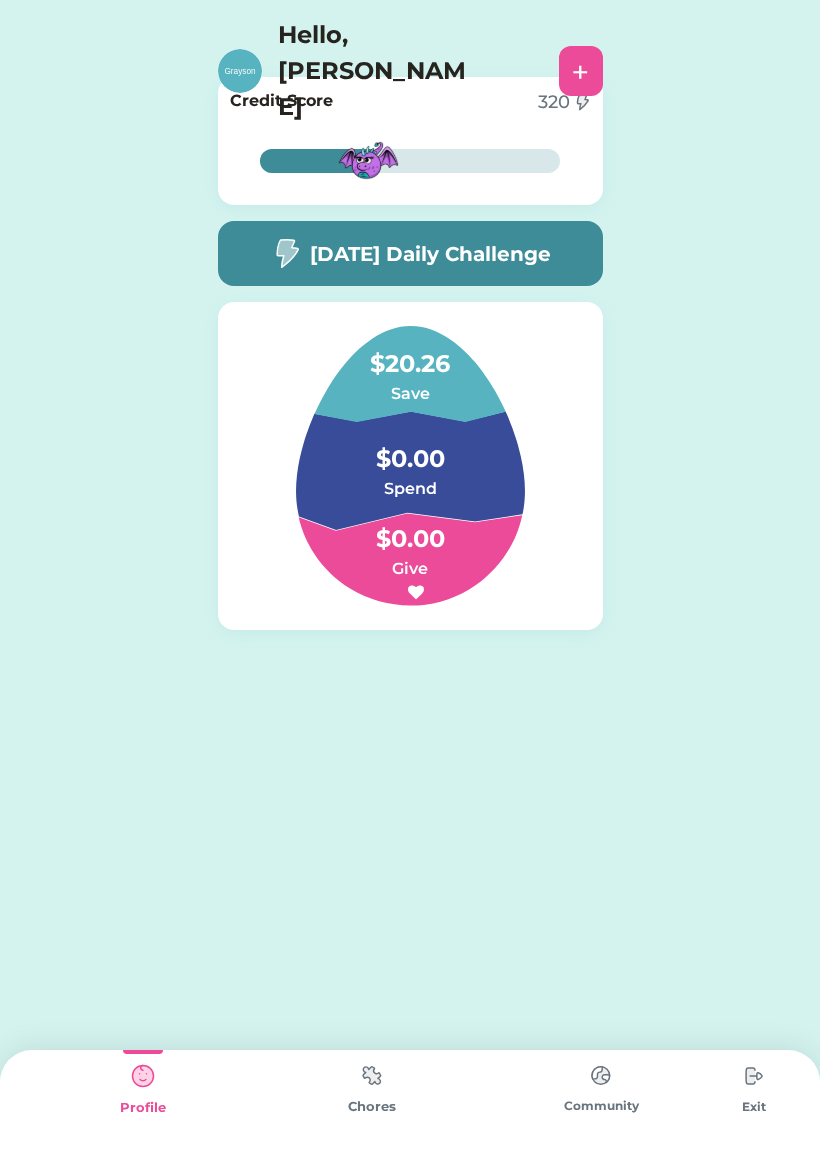 click at bounding box center [601, 1075] 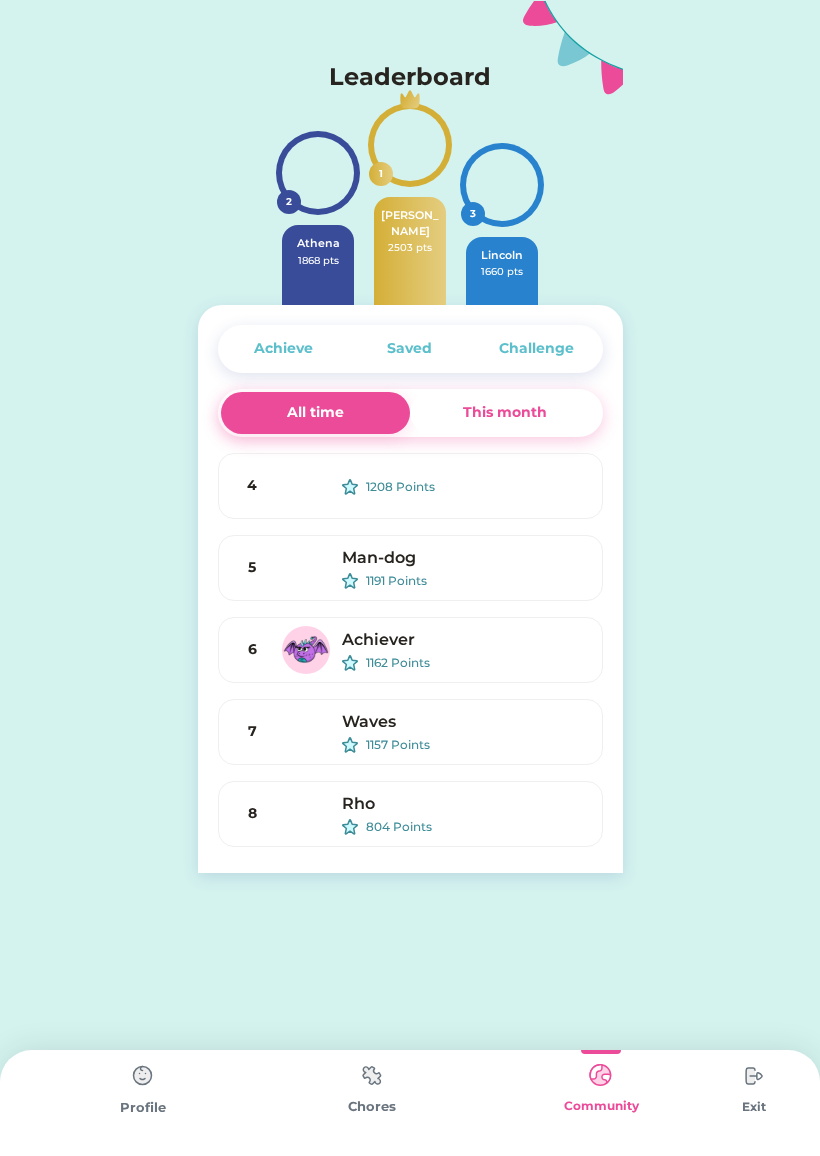 click on "Chores" at bounding box center (371, 1103) 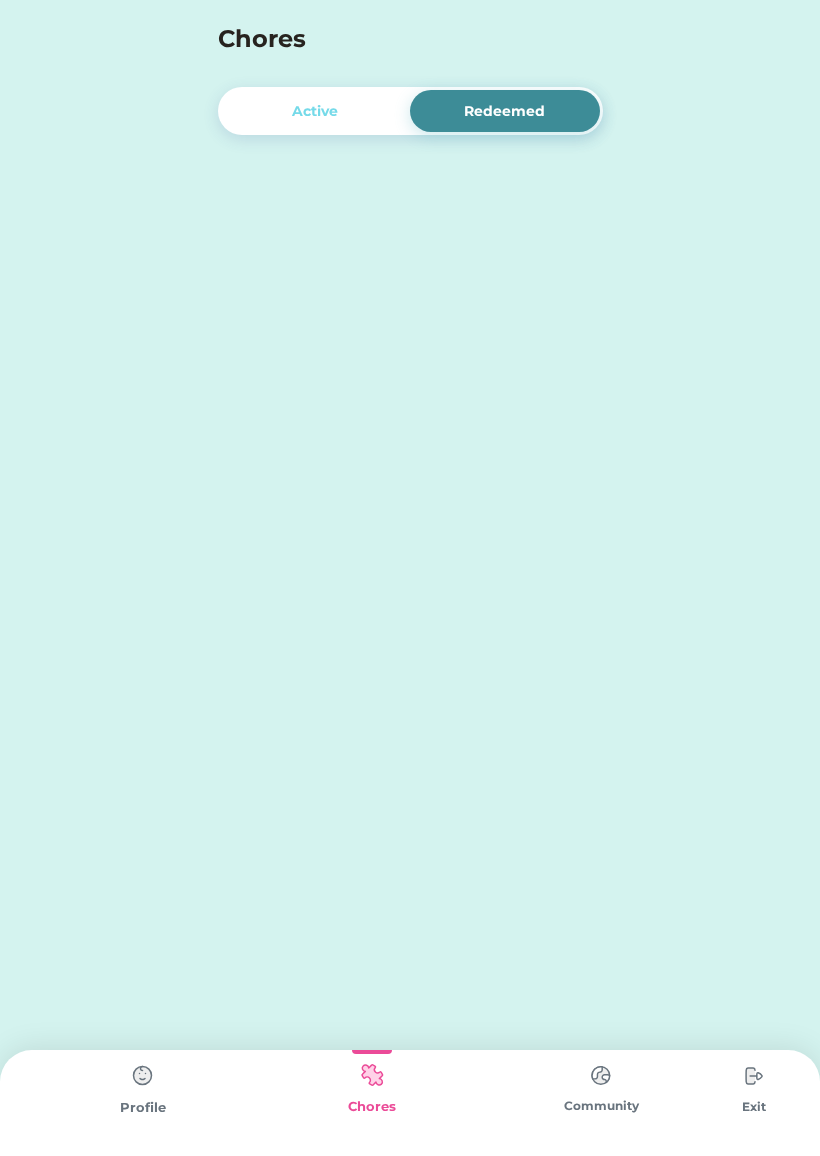 click on "Profile" at bounding box center (142, 1108) 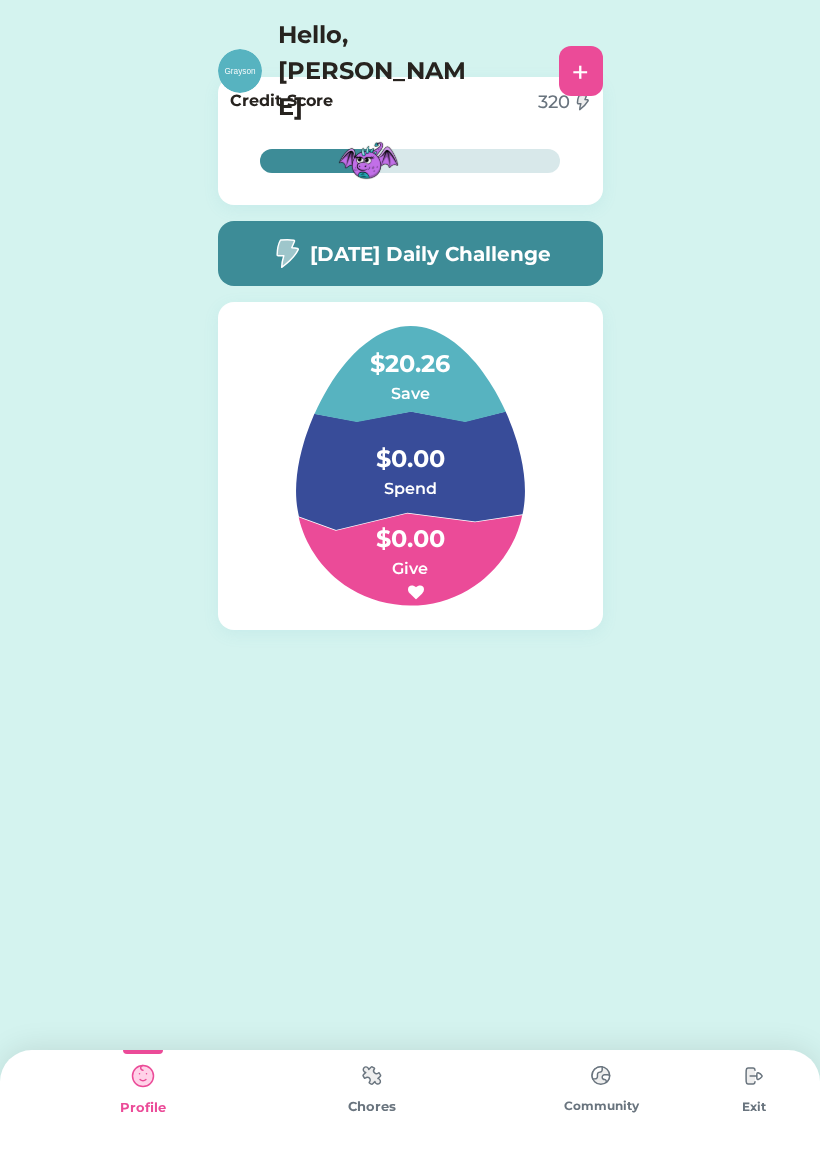 click on "Save" at bounding box center [410, 394] 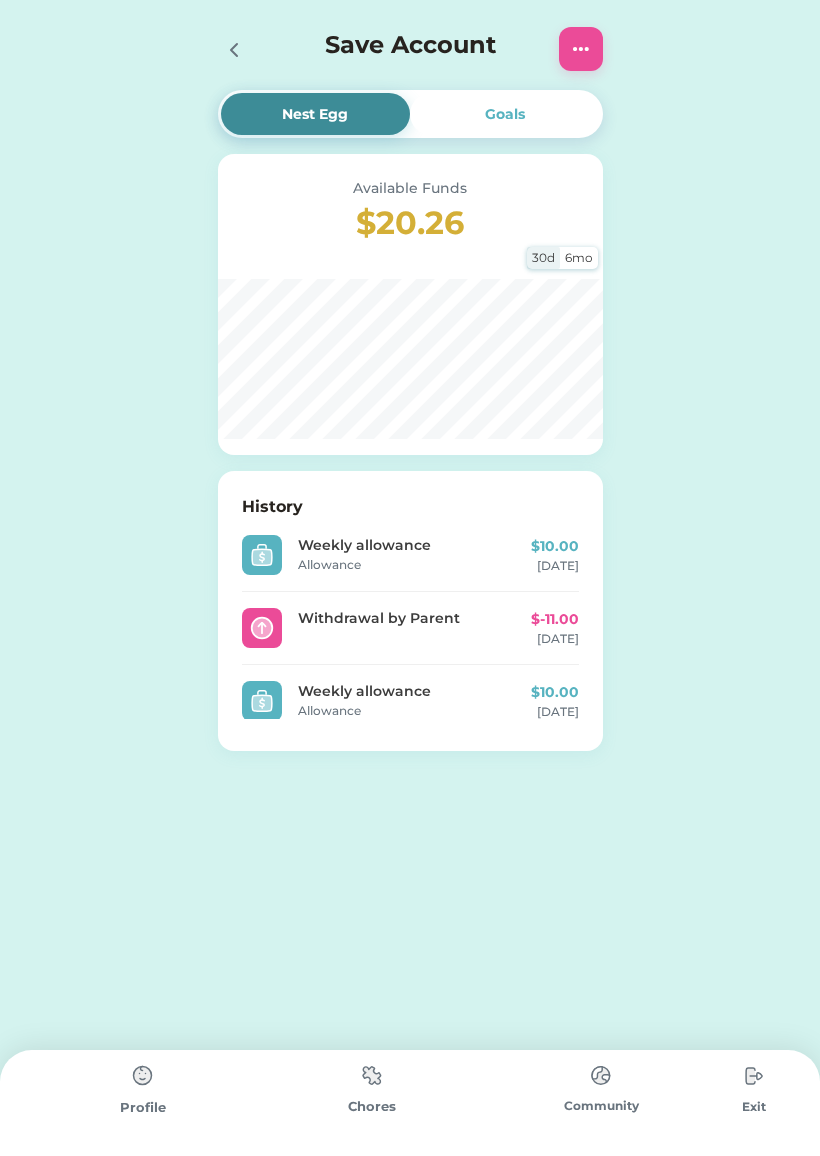 click on "Goals" at bounding box center (505, 114) 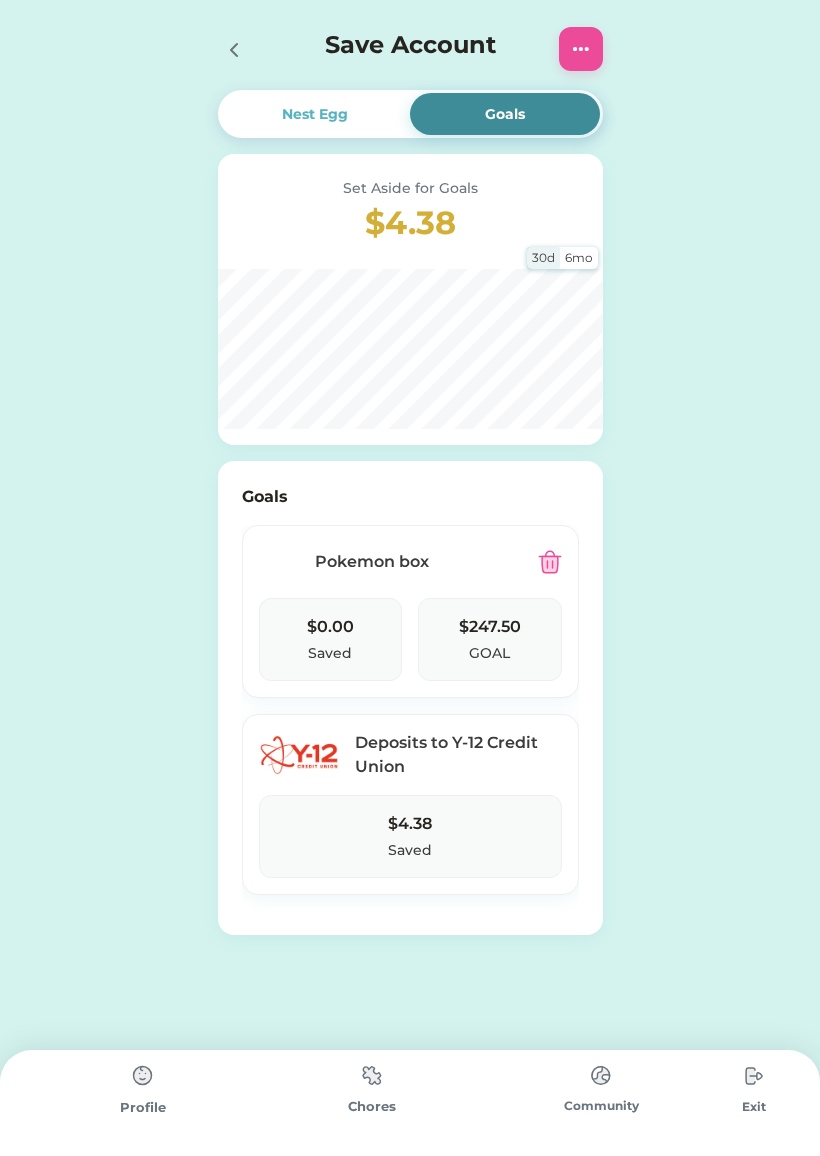 click on "$0.00 Saved" at bounding box center (331, 639) 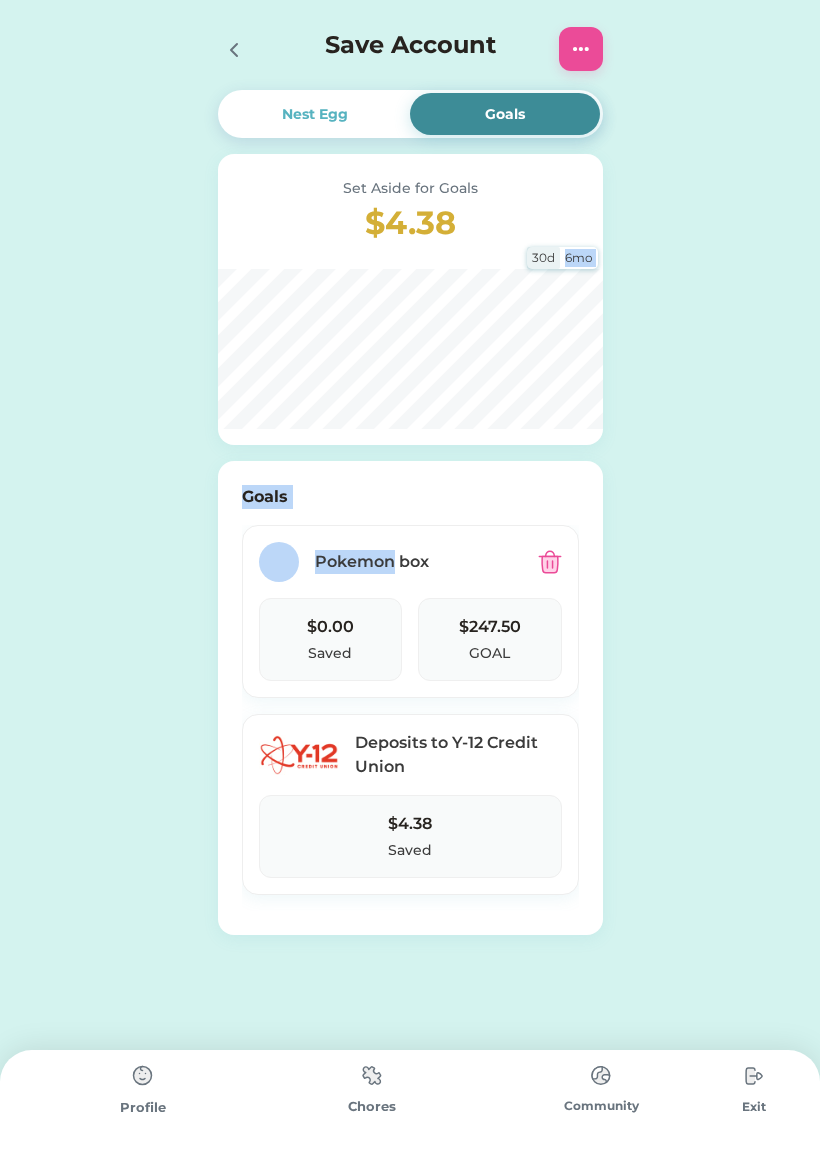 click on "Active Redeemed You Rock! 4 out of 12  Pieces  Started on [DATE] 120 $12.00 Leaderboard 2 Athena 1868 pts 1 [PERSON_NAME]  2503 pts 3 Lincoln 1660 pts Achieve Saved Challenge All time This month 4 Goose 1208 Points 5 Man-dog 1191 Points 6 Achiever 1162 Points 7  Waves 1157 Points 8 Rho 804 Points 9 LilyGrace  465 Points 10 Glo 387 Points 11 F-ynn 324 Points 12 [PERSON_NAME] 321 Points 13 B-wen 310 Points 14 [PERSON_NAME] 284 Points
Nest Egg Goals Set Aside for Goals $4.38 30d 6mo History Weekly allowance Allowance $10.00 [DATE] Withdrawal by Parent $-11.00 [DATE] Weekly allowance Allowance $10.00 [DATE] Withdrawal by Parent $-6.00 [DATE] Weekly allowance Allowance $10.00 [DATE] Withdrawal by Parent $-9.00 [DATE] Withdrawal by Parent Goals" 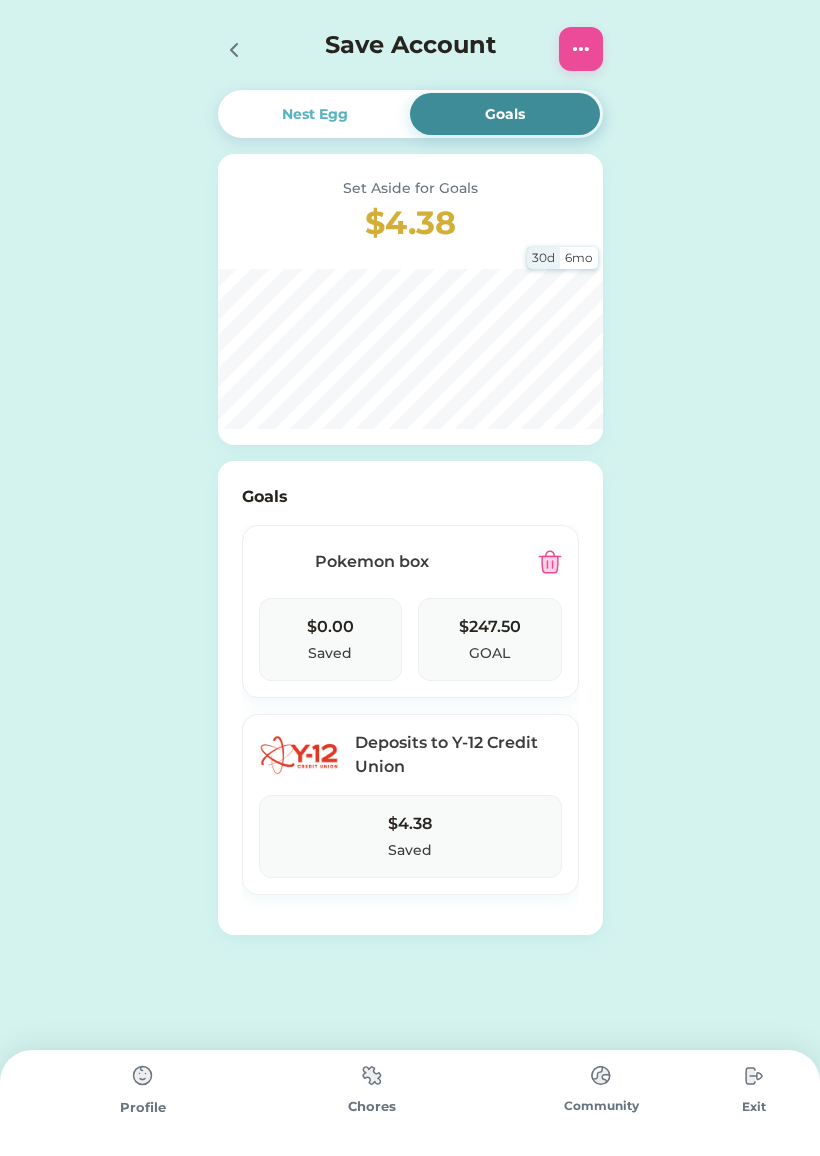 click on "Pokemon box $0.00 Saved $247.50 GOAL" at bounding box center [410, 611] 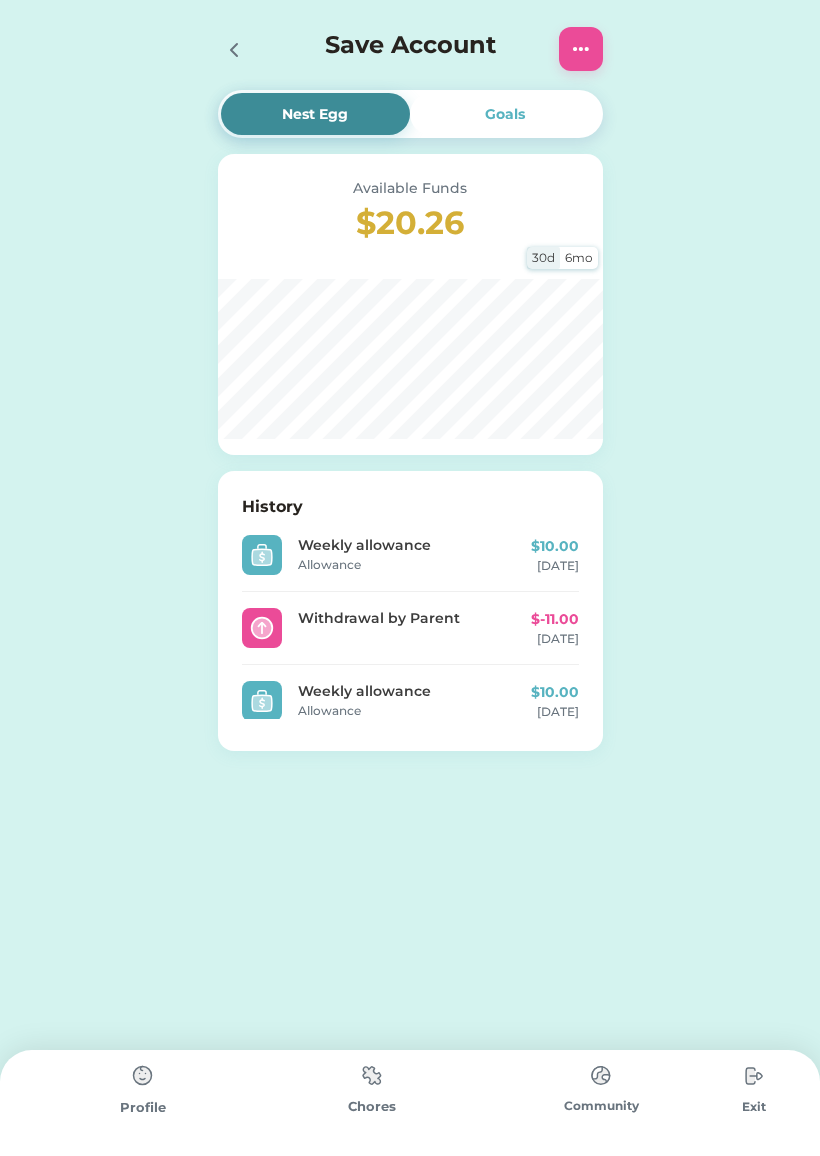 click on "Goals" at bounding box center (505, 114) 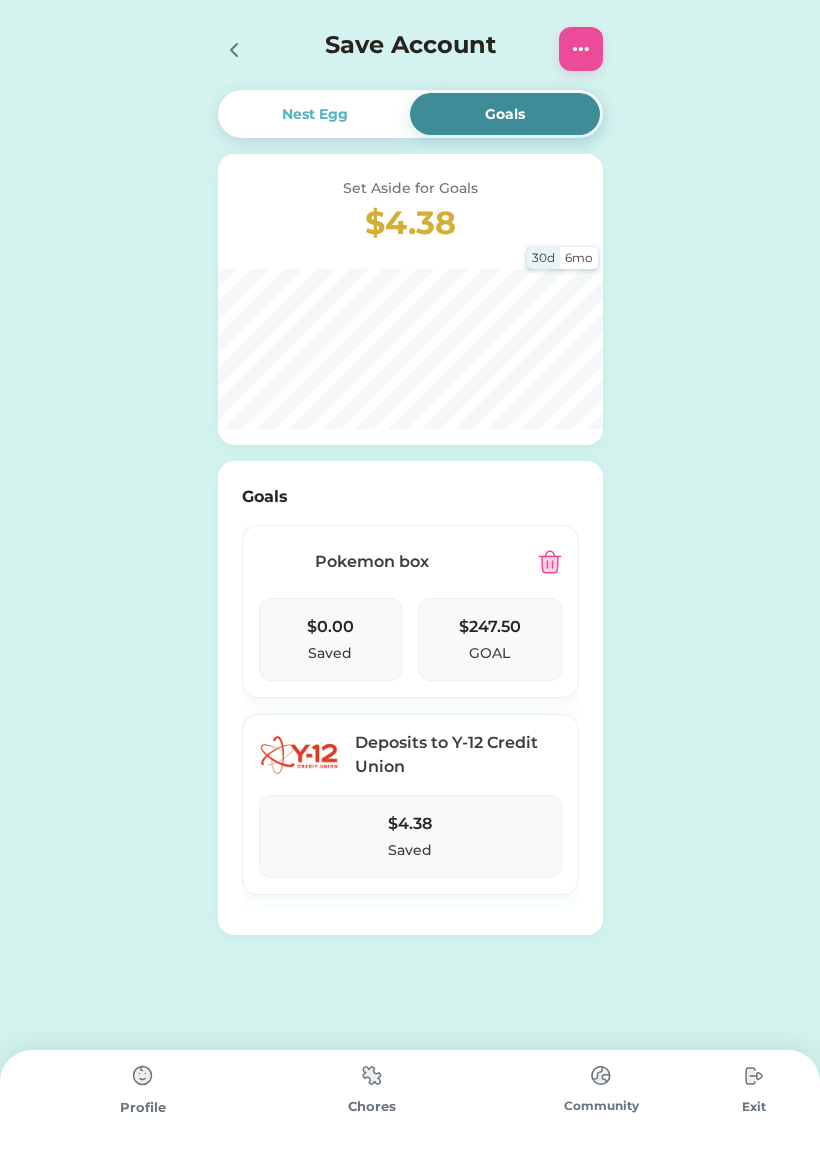 click on "Goals" at bounding box center [505, 114] 